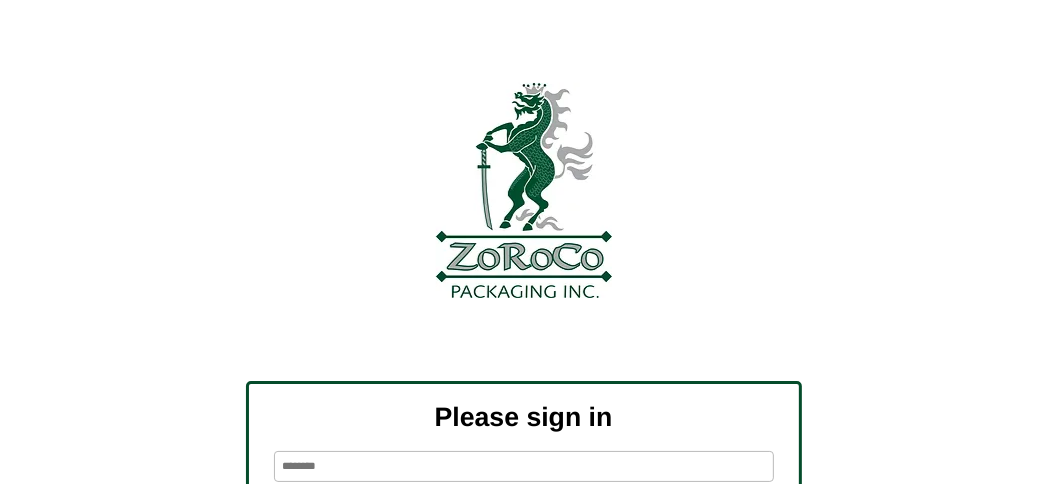 scroll, scrollTop: 240, scrollLeft: 0, axis: vertical 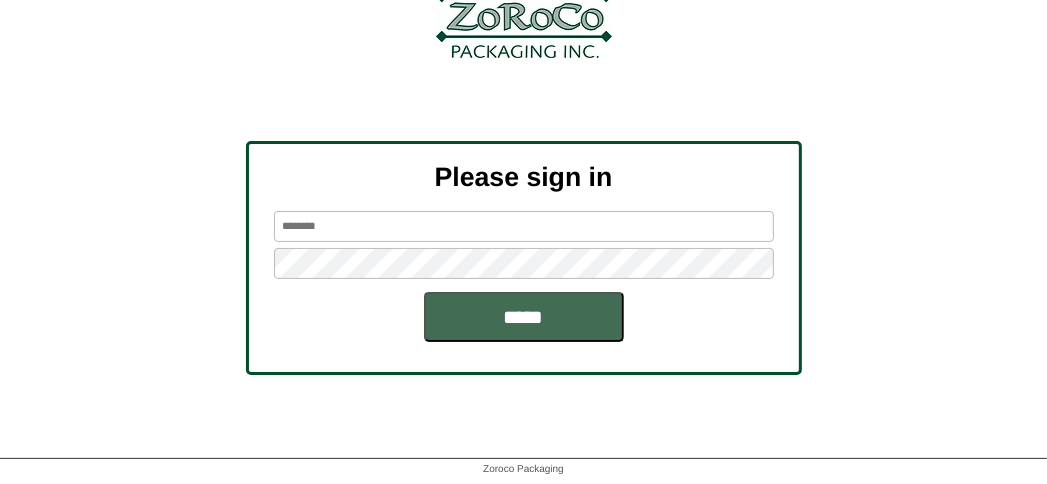 type on "*******" 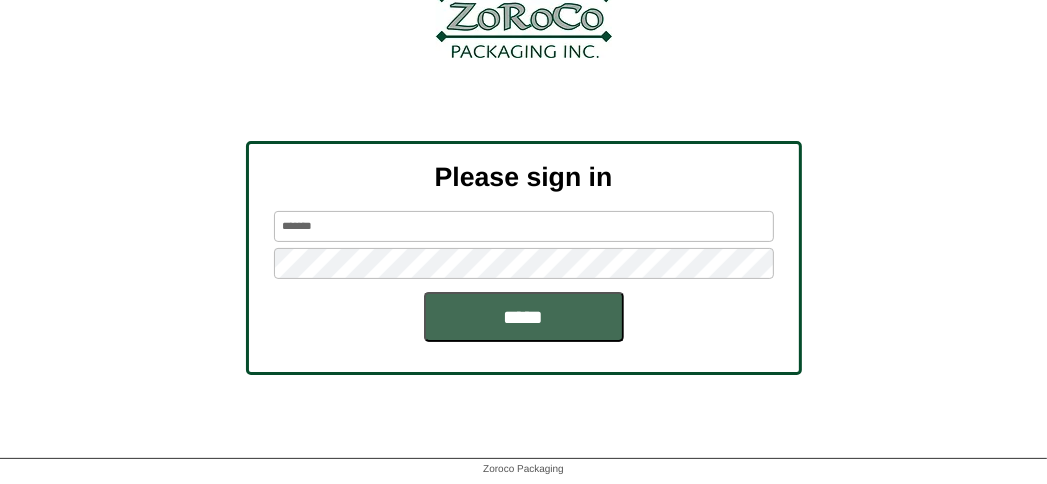 click on "*****" at bounding box center (524, 317) 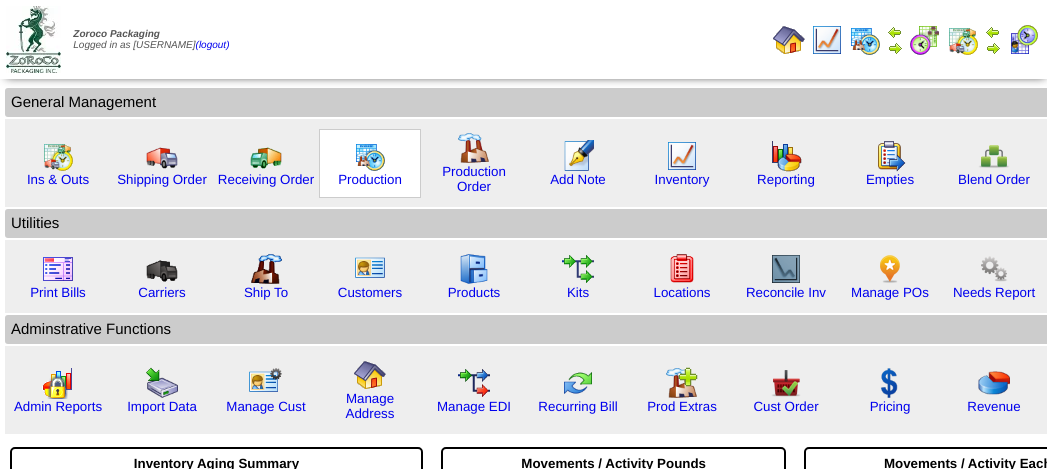 scroll, scrollTop: 0, scrollLeft: 0, axis: both 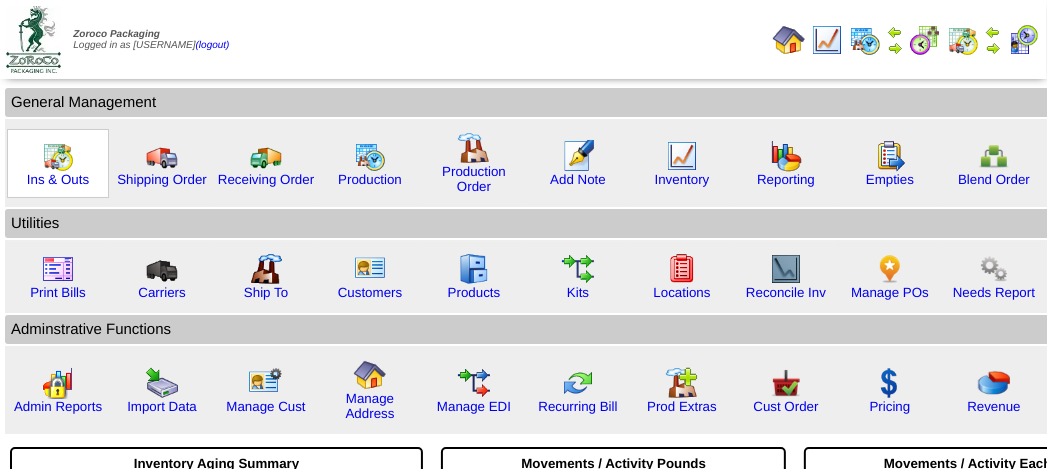 click at bounding box center (58, 156) 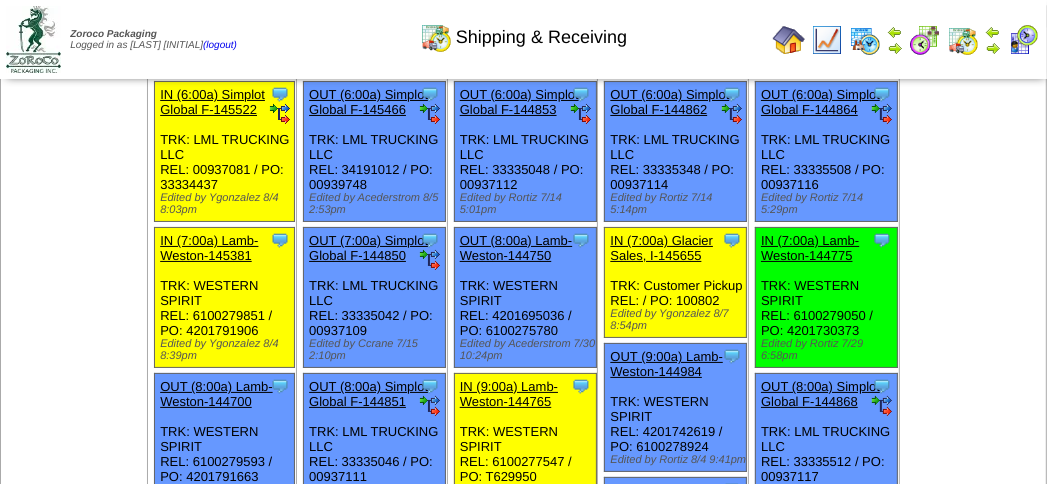 scroll, scrollTop: 0, scrollLeft: 0, axis: both 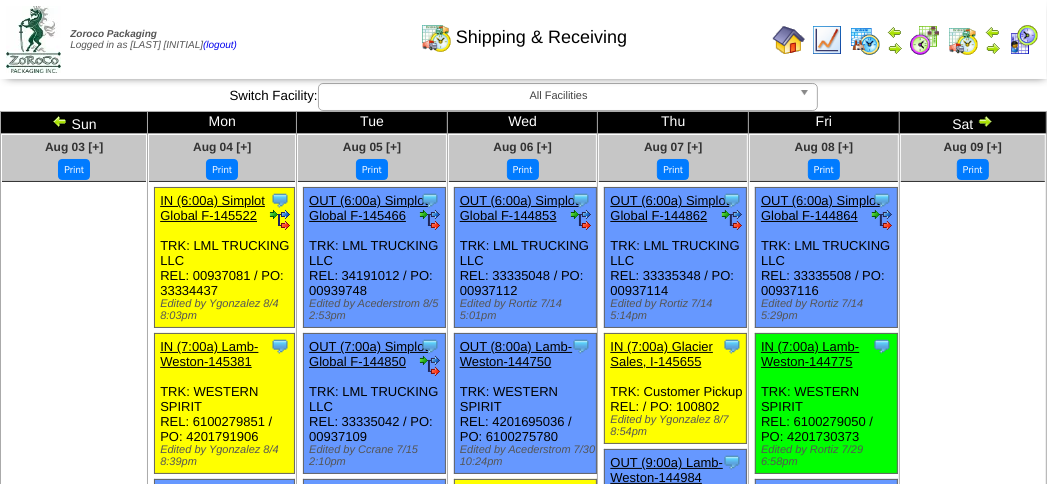 click at bounding box center (1023, 40) 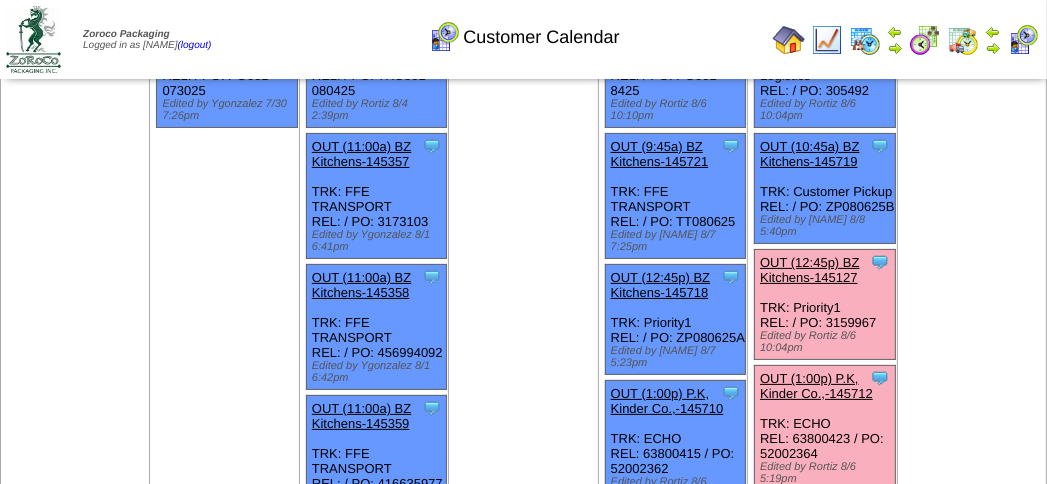 scroll, scrollTop: 0, scrollLeft: 0, axis: both 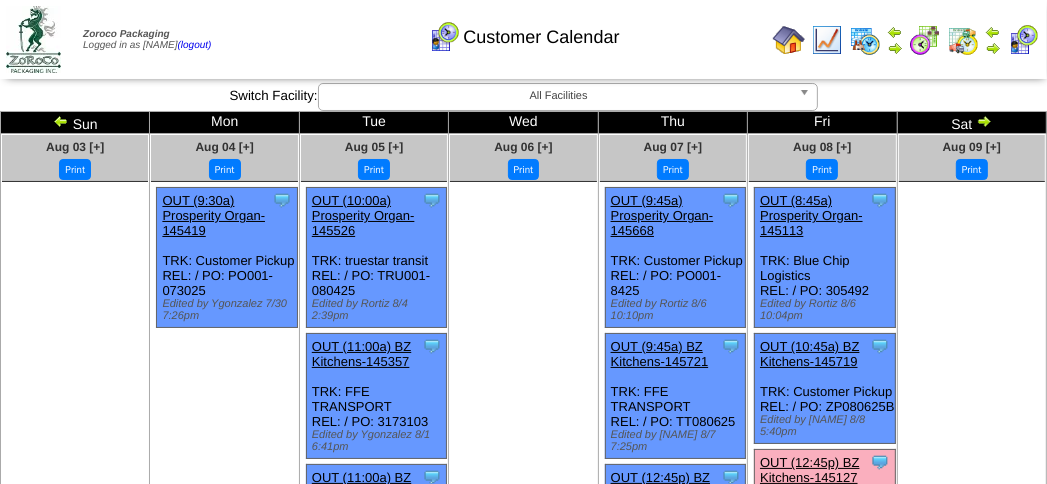 click on "Customer Calendar" at bounding box center (523, 30) 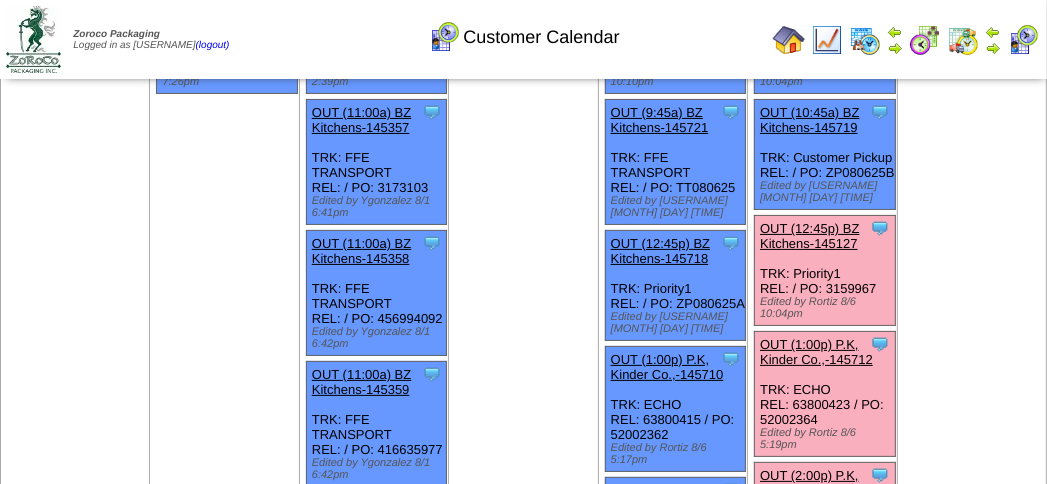 scroll, scrollTop: 0, scrollLeft: 0, axis: both 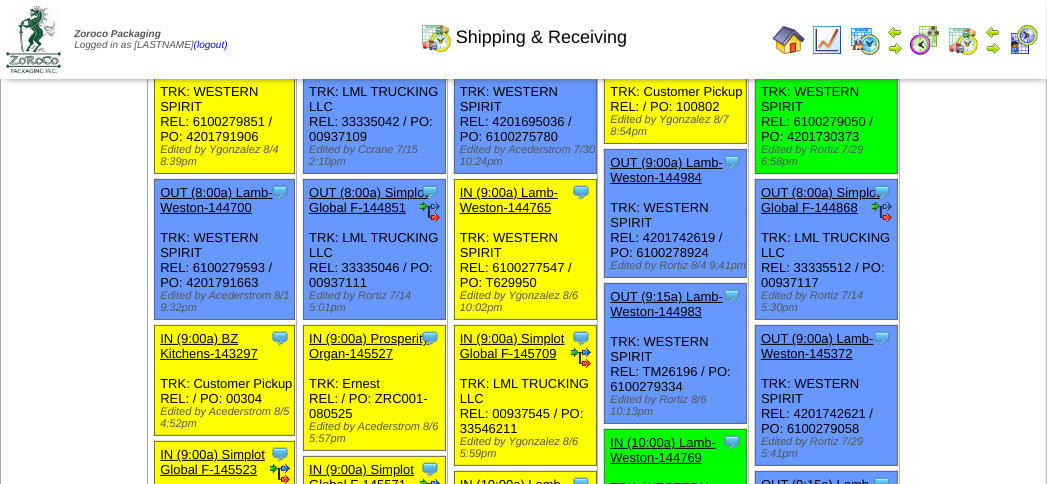 click at bounding box center [827, 40] 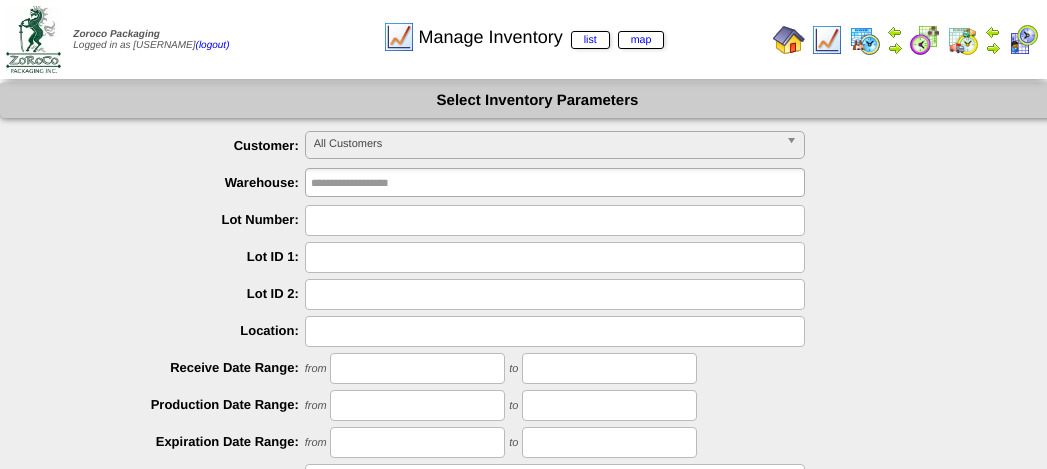 scroll, scrollTop: 0, scrollLeft: 0, axis: both 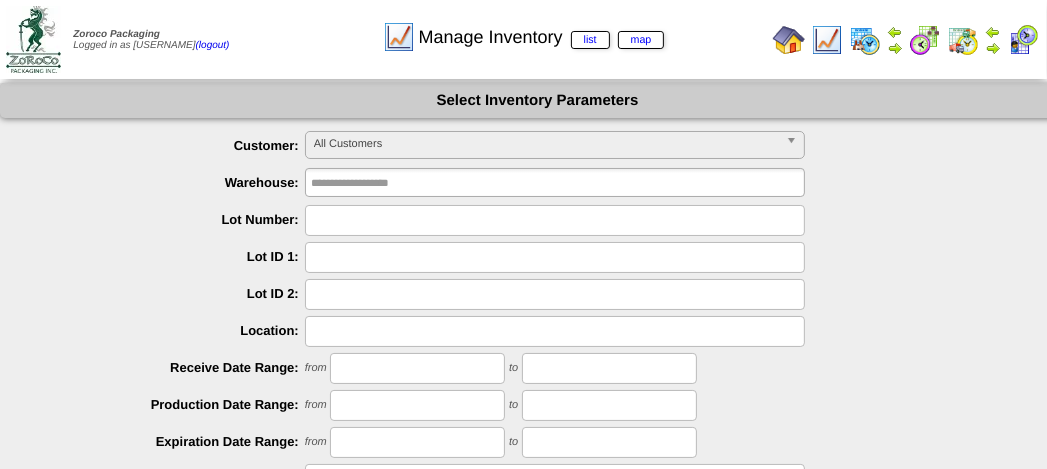 click at bounding box center (555, 220) 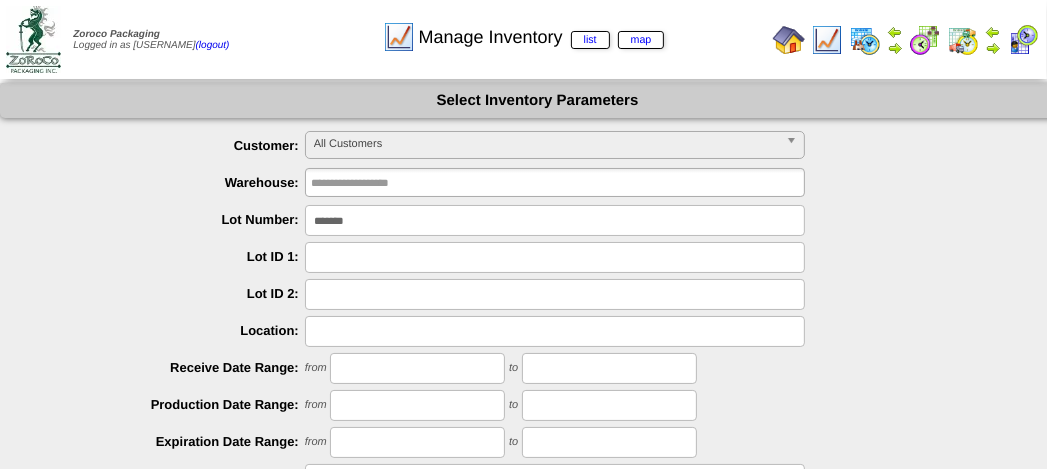 type on "*******" 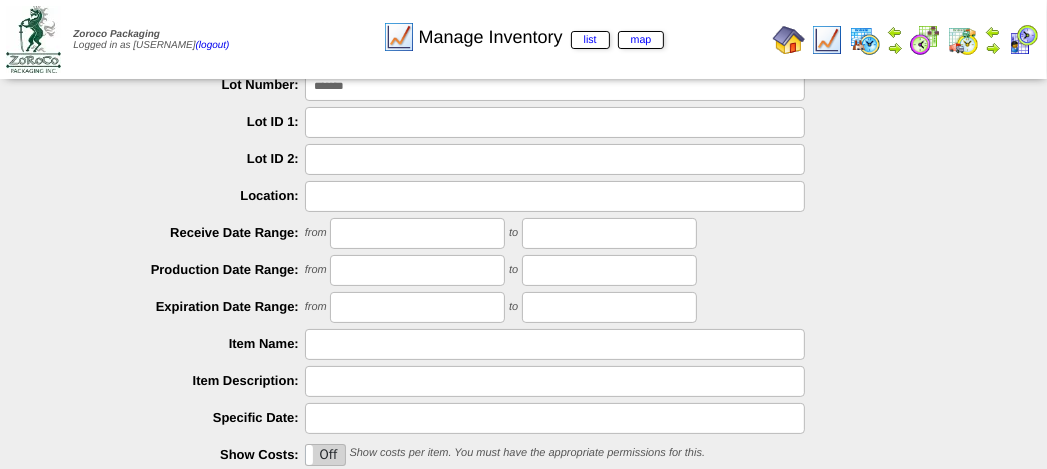 scroll, scrollTop: 300, scrollLeft: 0, axis: vertical 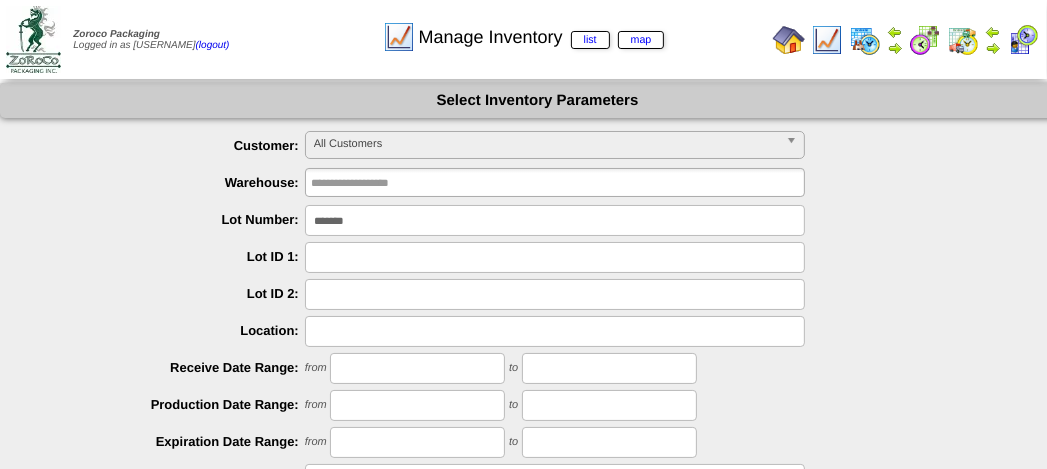 click on "*******" at bounding box center [555, 220] 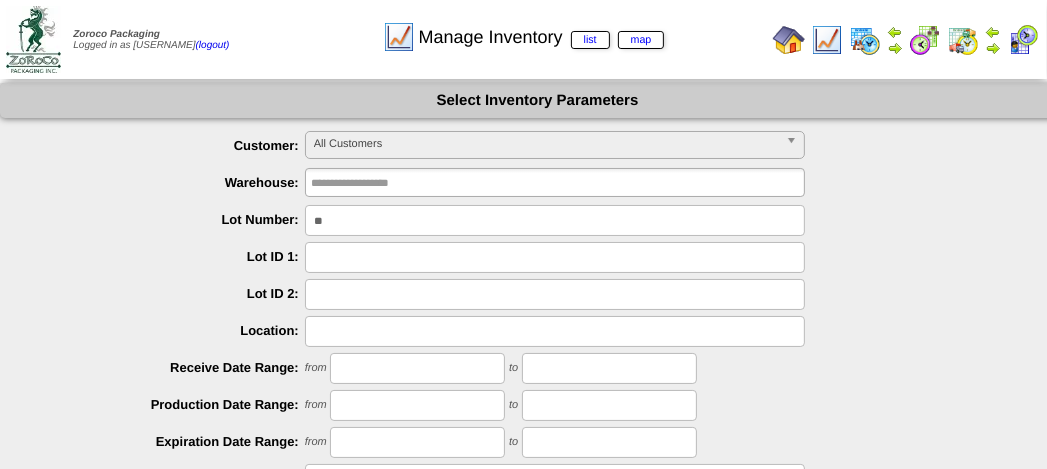 type on "*" 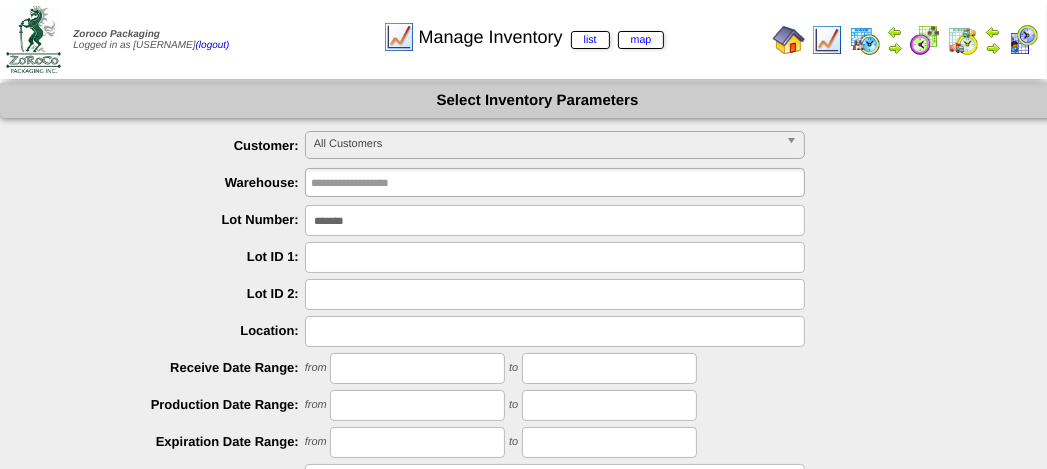 type on "*******" 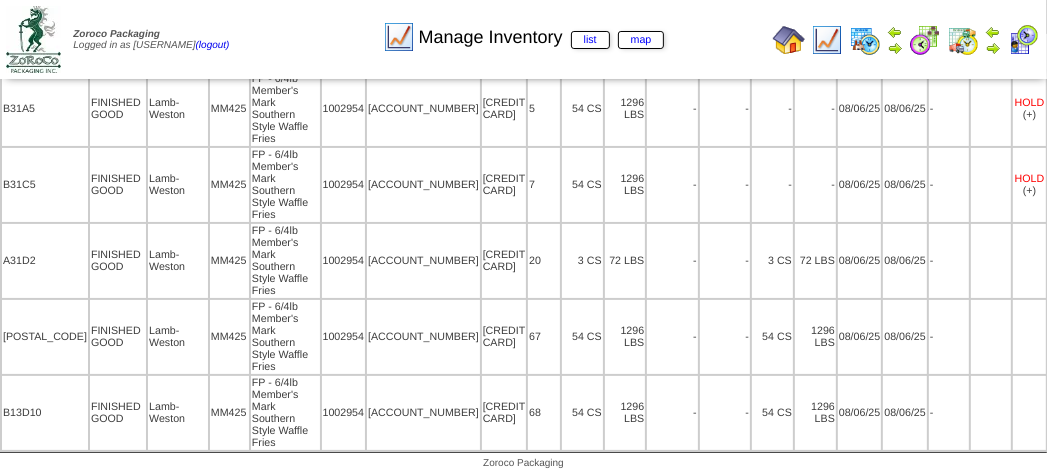 scroll, scrollTop: 0, scrollLeft: 0, axis: both 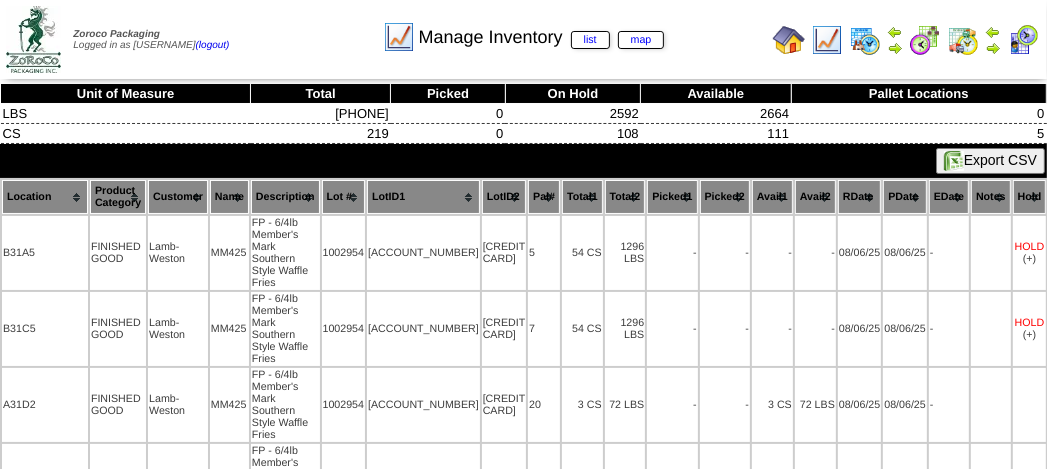 click on "Total1" at bounding box center (582, 197) 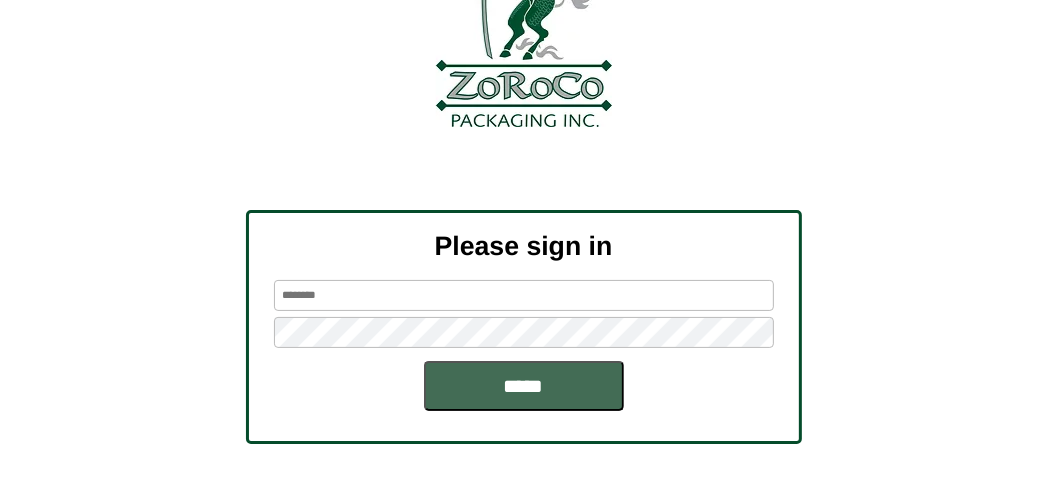 scroll, scrollTop: 240, scrollLeft: 0, axis: vertical 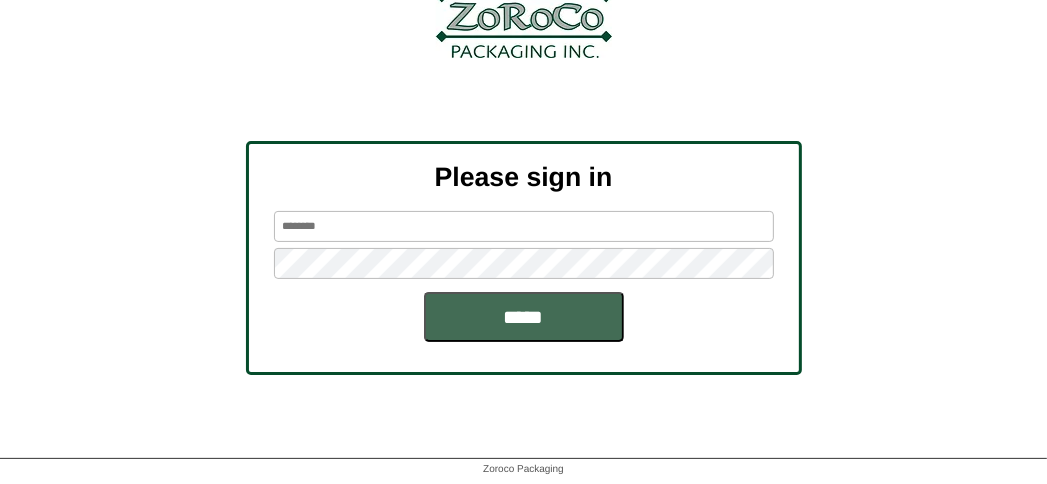 type on "*******" 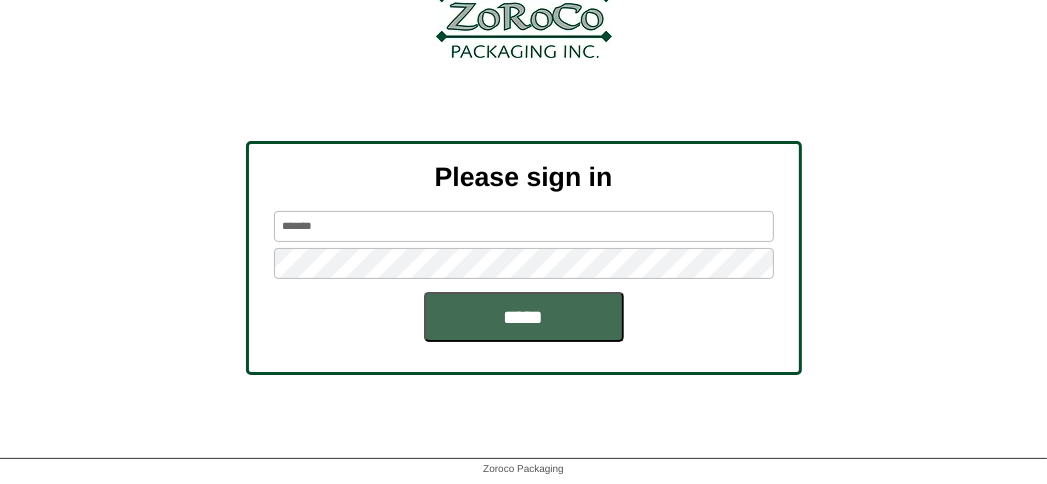 click on "*****" at bounding box center (524, 317) 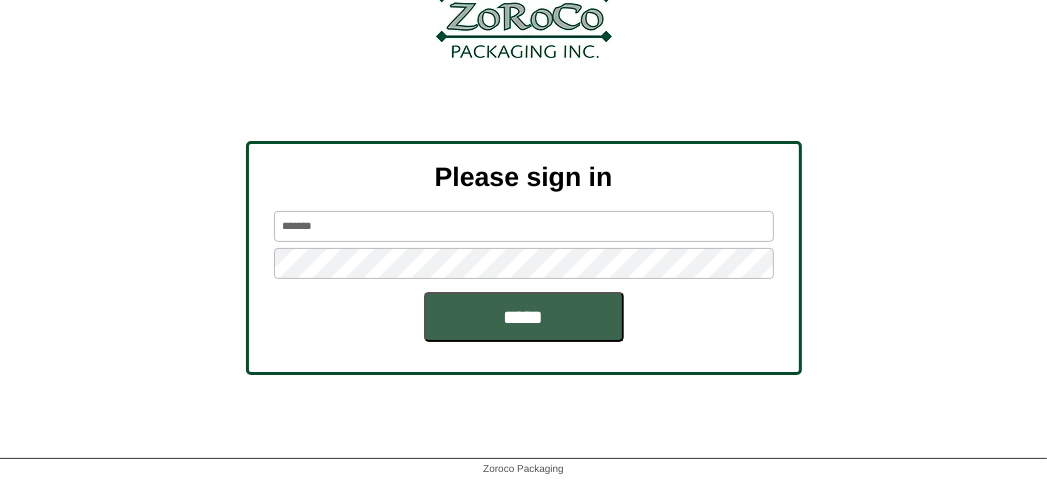 scroll, scrollTop: 0, scrollLeft: 0, axis: both 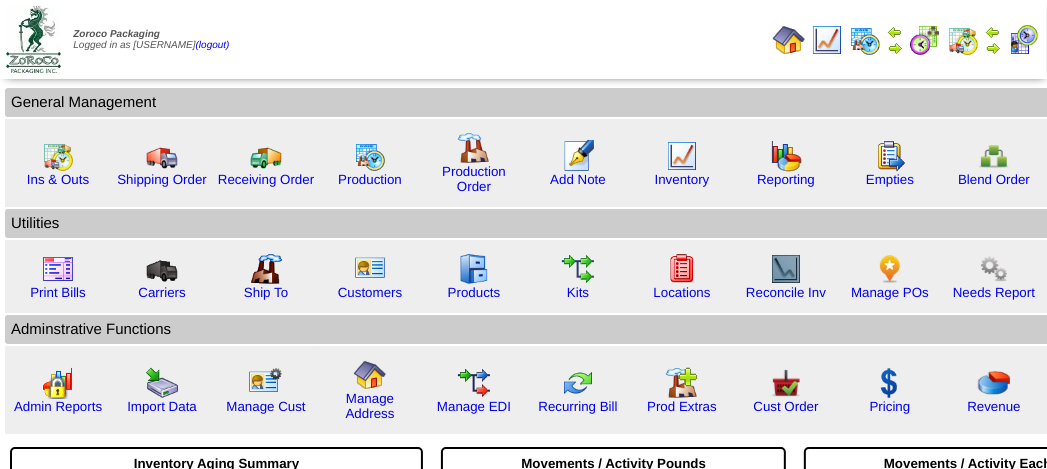 click at bounding box center [827, 40] 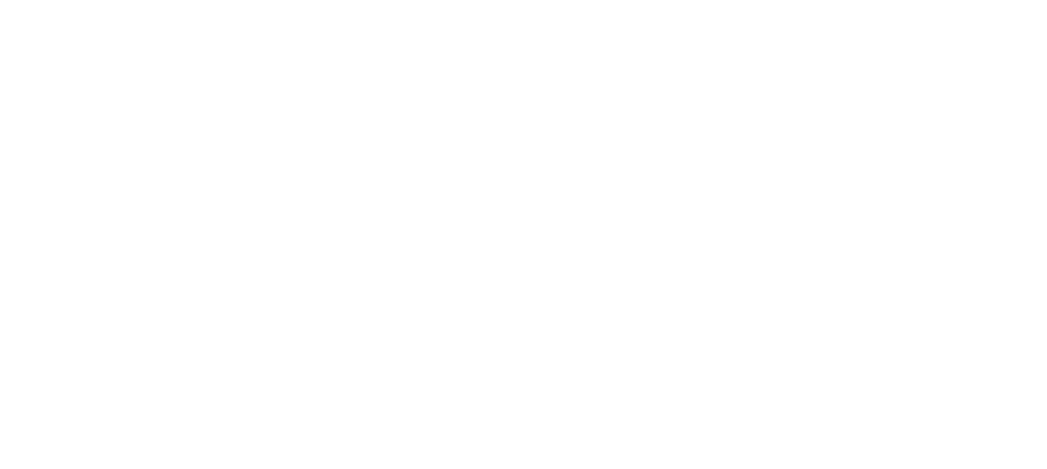 scroll, scrollTop: 0, scrollLeft: 0, axis: both 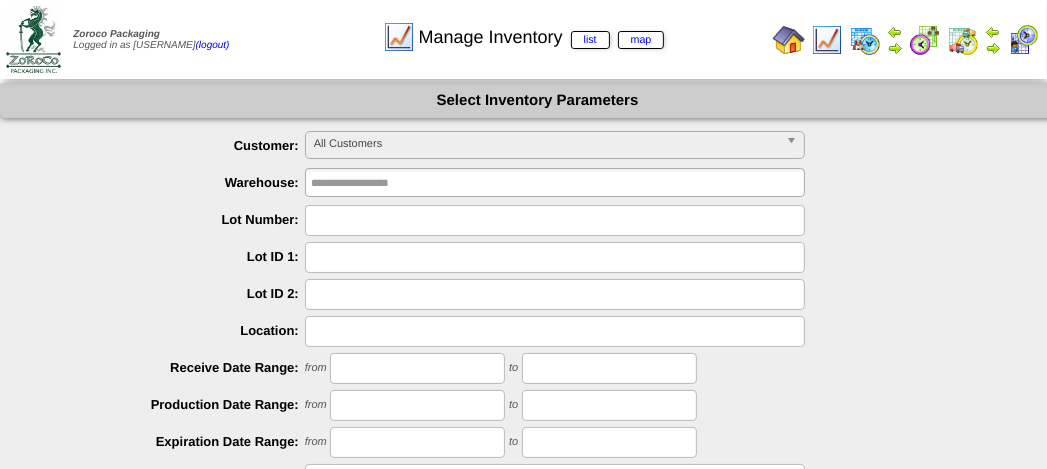 click at bounding box center [555, 220] 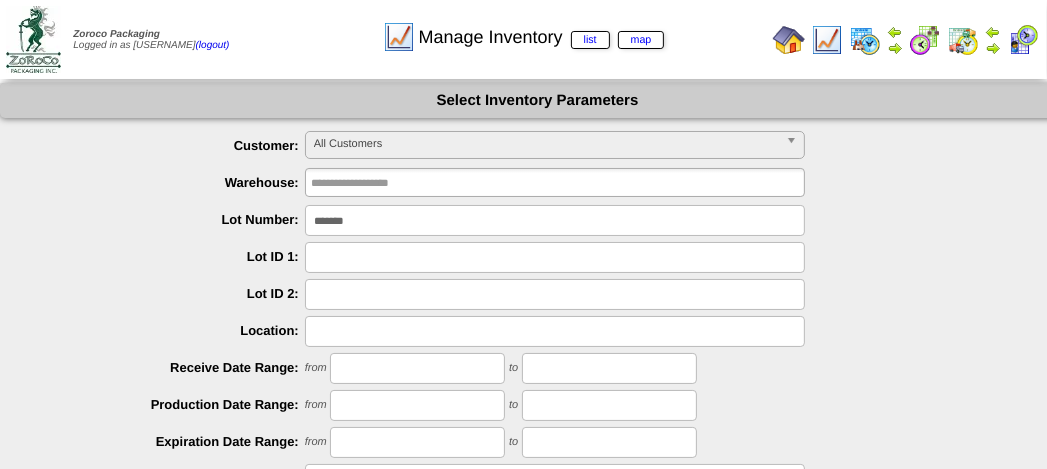 type on "*******" 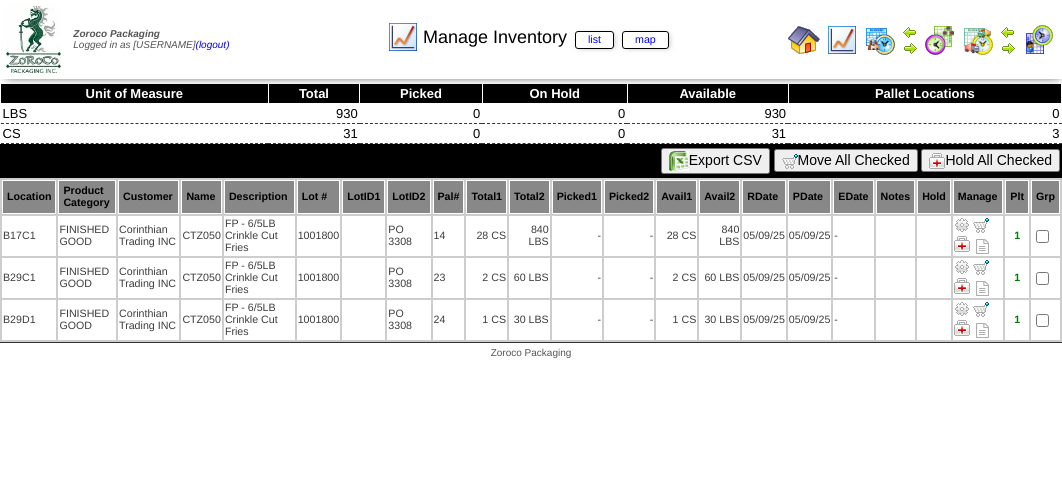 scroll, scrollTop: 0, scrollLeft: 0, axis: both 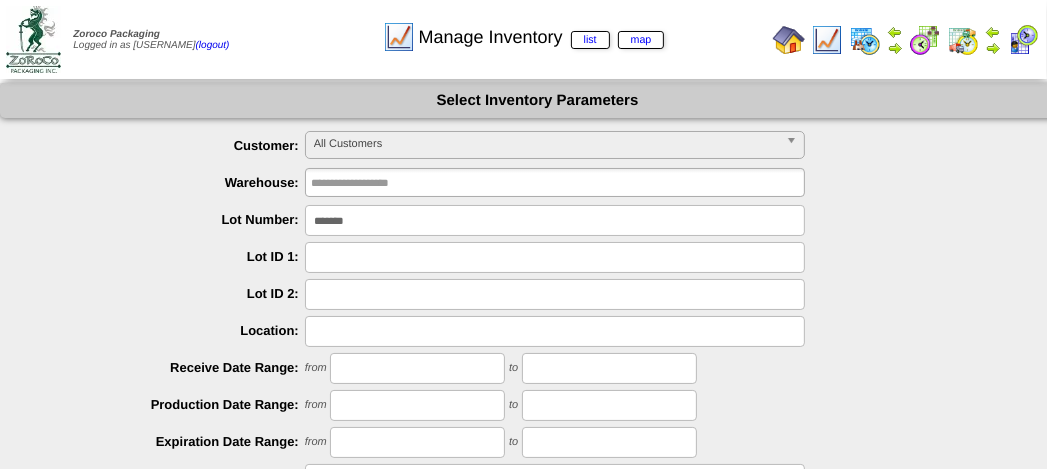 click on "*******" at bounding box center [555, 220] 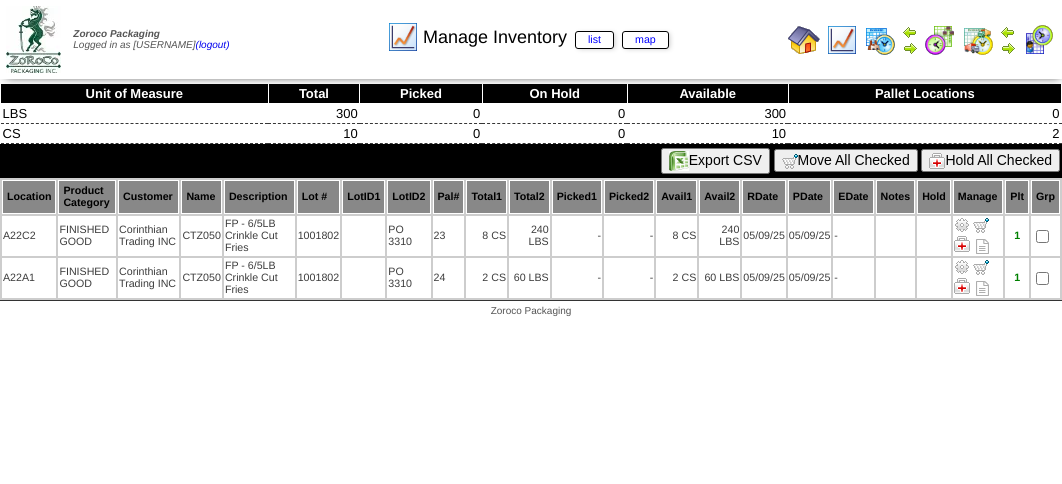 scroll, scrollTop: 0, scrollLeft: 0, axis: both 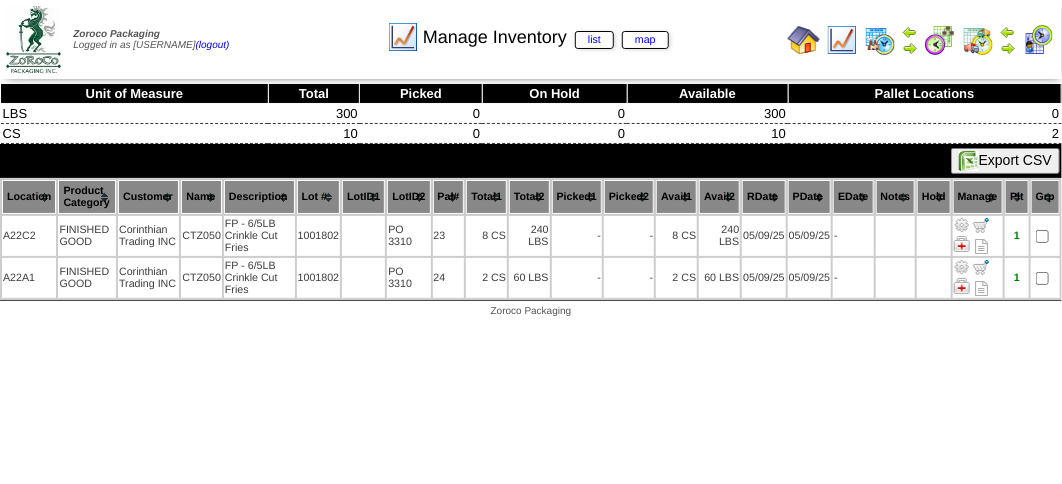 click on "Manage Inventory list map" at bounding box center (528, 30) 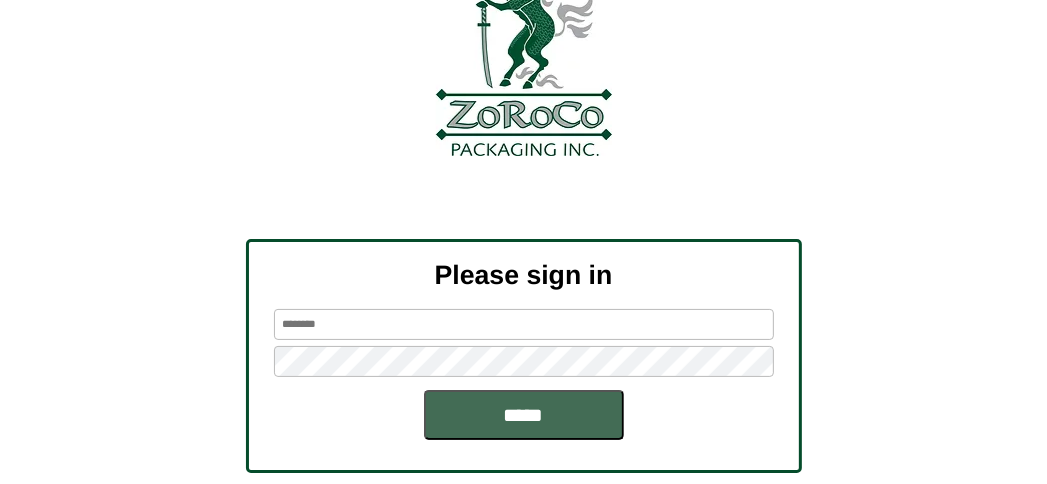 scroll, scrollTop: 240, scrollLeft: 0, axis: vertical 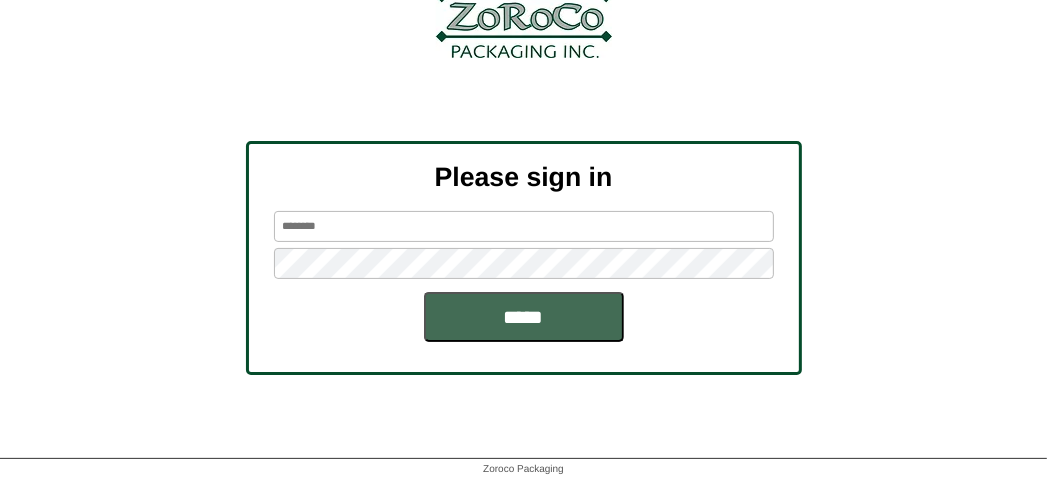 type on "*******" 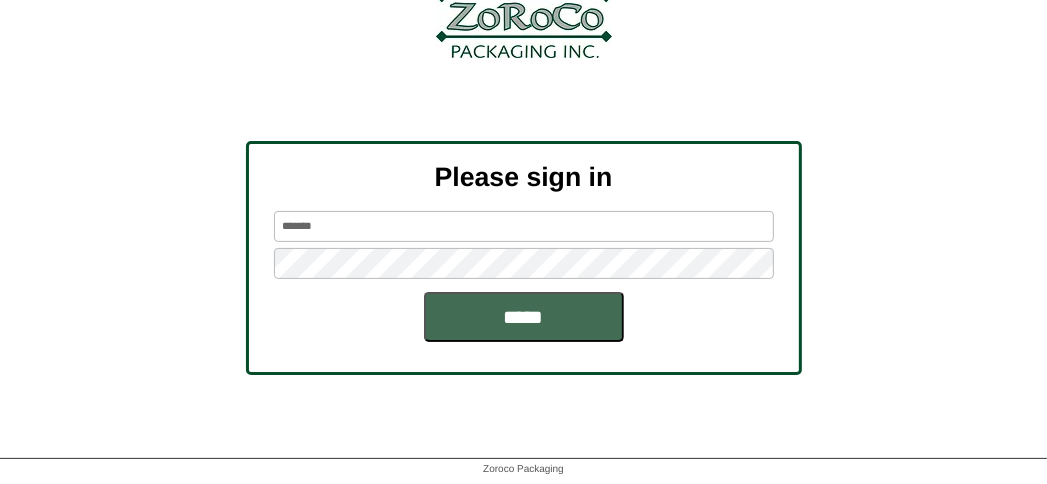 click on "*****" at bounding box center [524, 317] 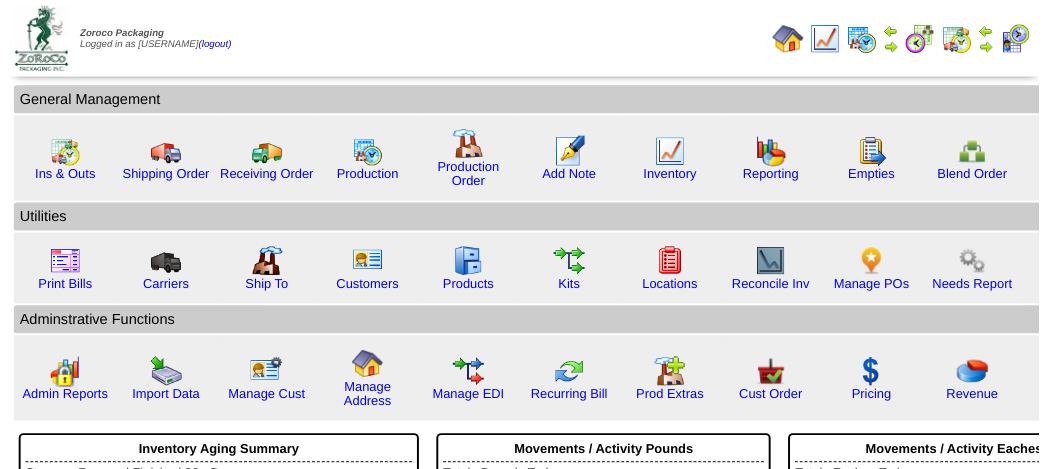 scroll, scrollTop: 0, scrollLeft: 0, axis: both 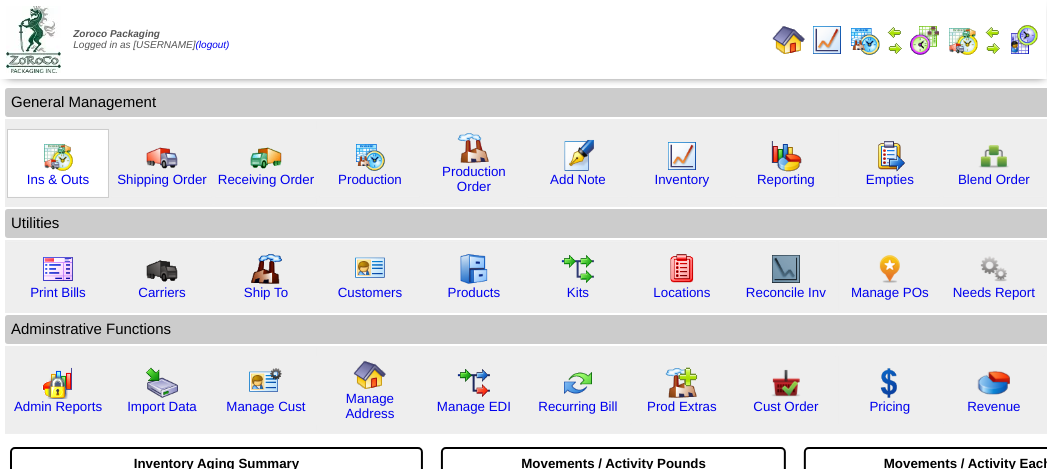 click at bounding box center (58, 156) 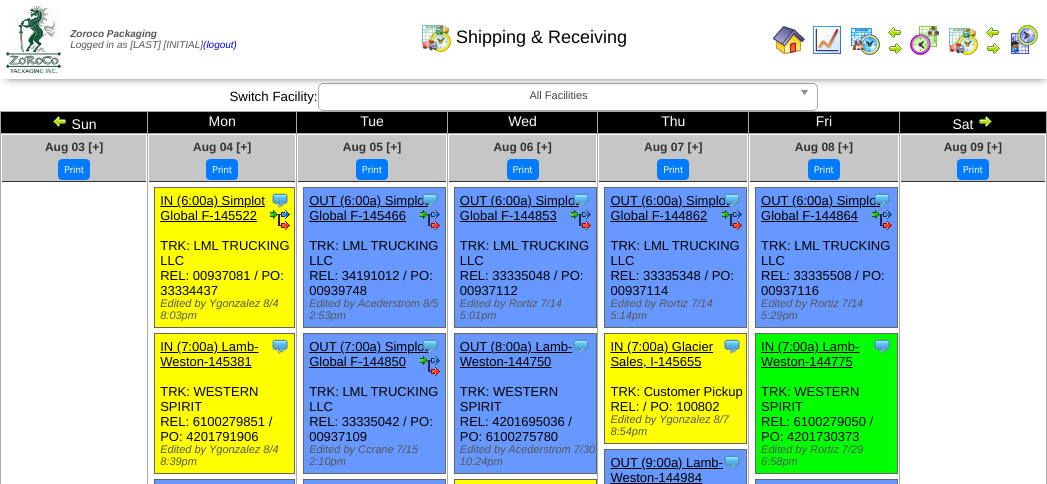 scroll, scrollTop: 0, scrollLeft: 0, axis: both 